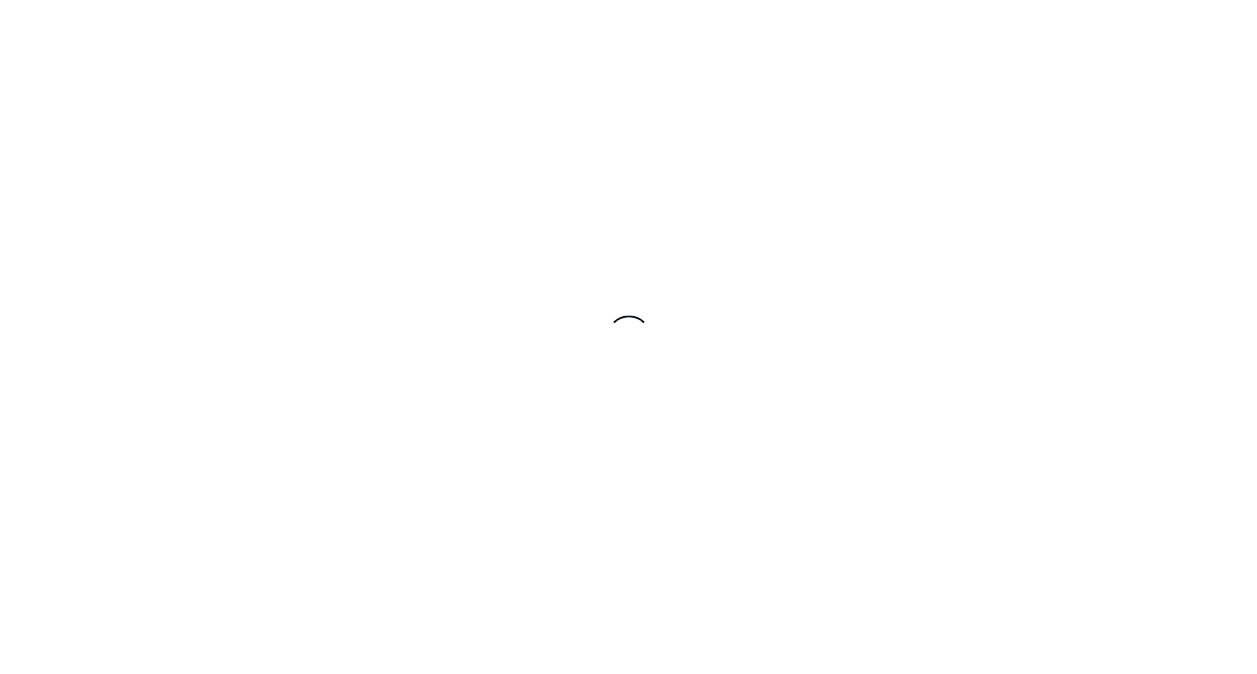 scroll, scrollTop: 0, scrollLeft: 0, axis: both 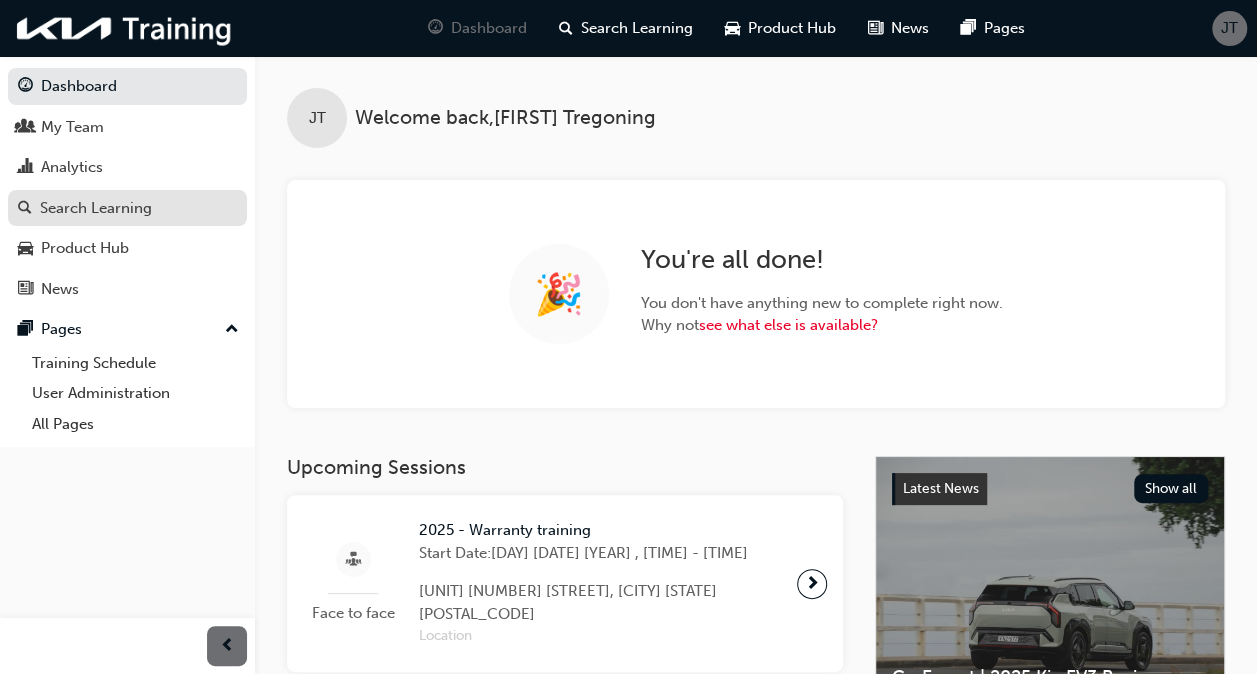 click on "Search Learning" at bounding box center (96, 208) 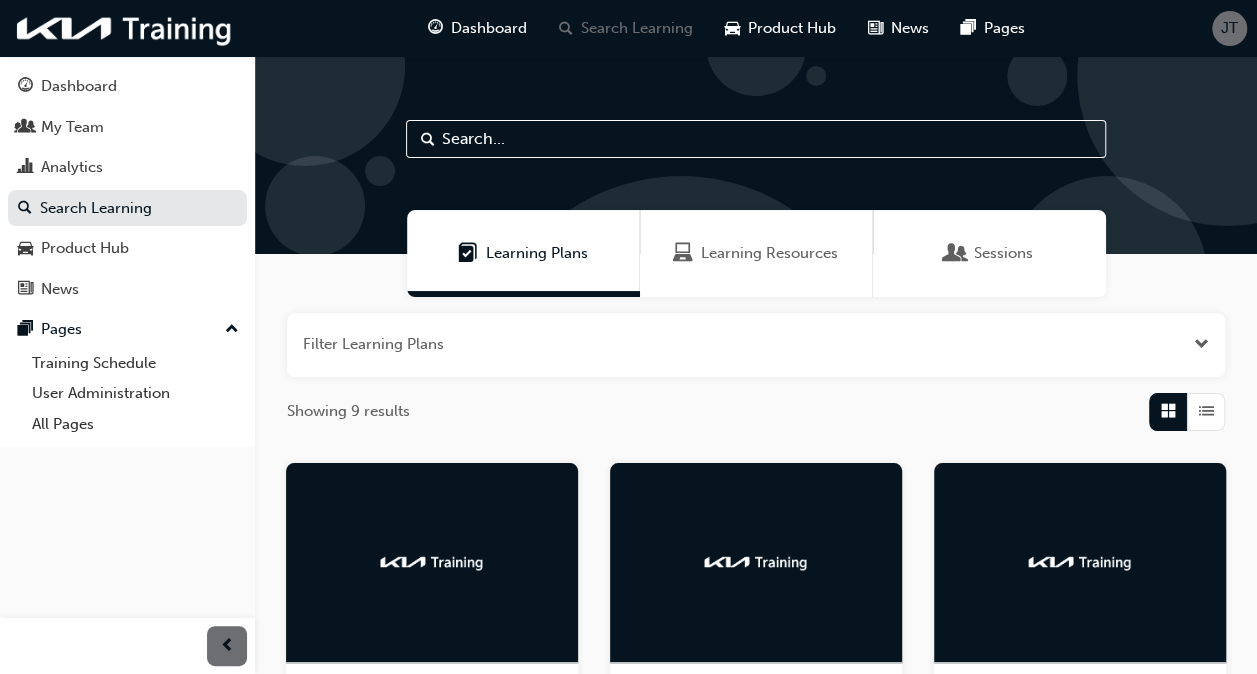 click at bounding box center [956, 253] 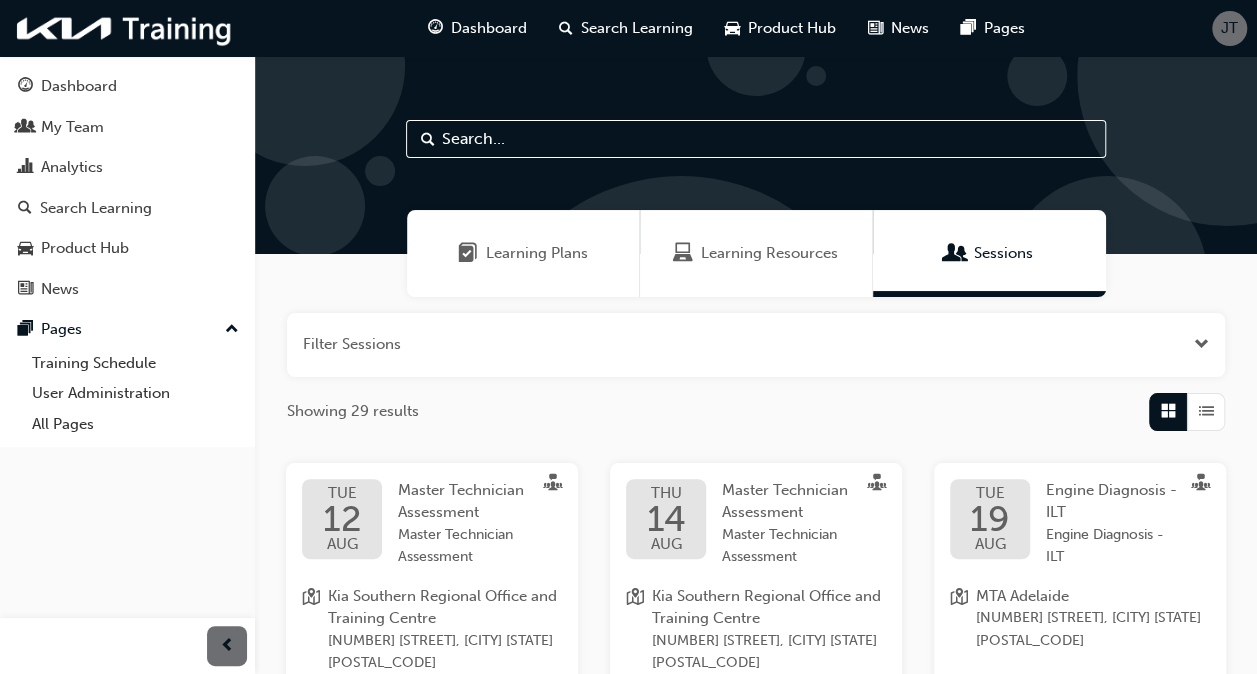 click at bounding box center (756, 139) 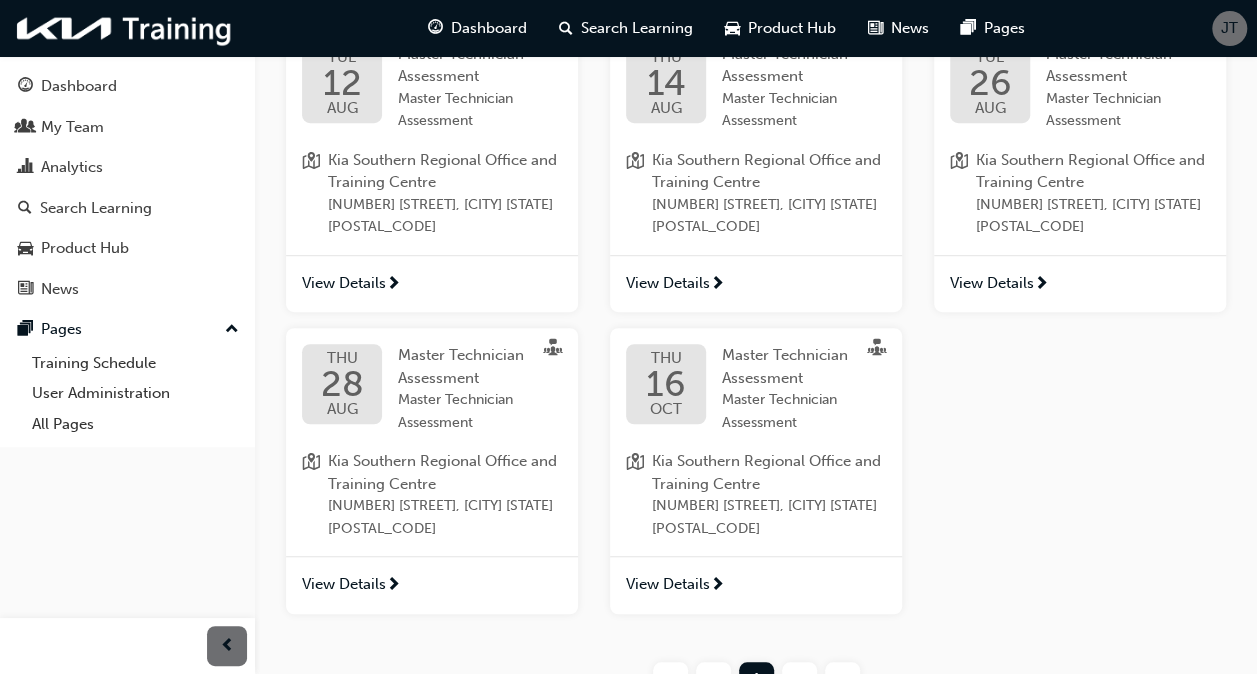scroll, scrollTop: 443, scrollLeft: 0, axis: vertical 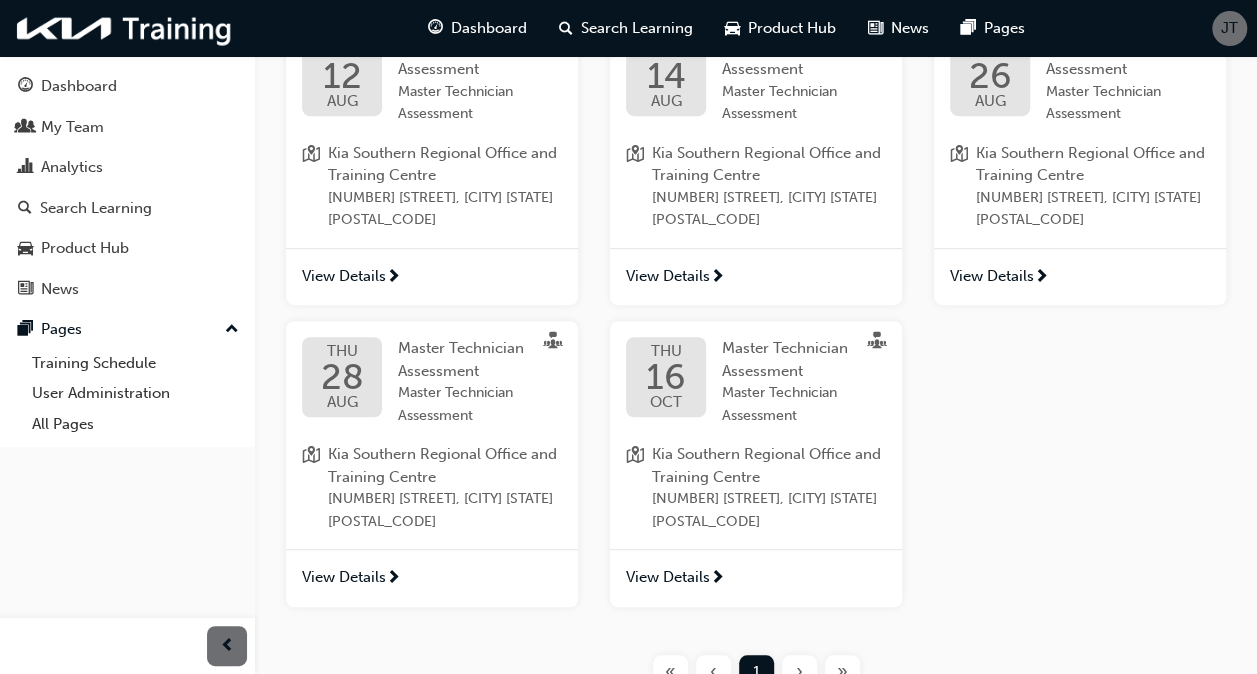 type on "master" 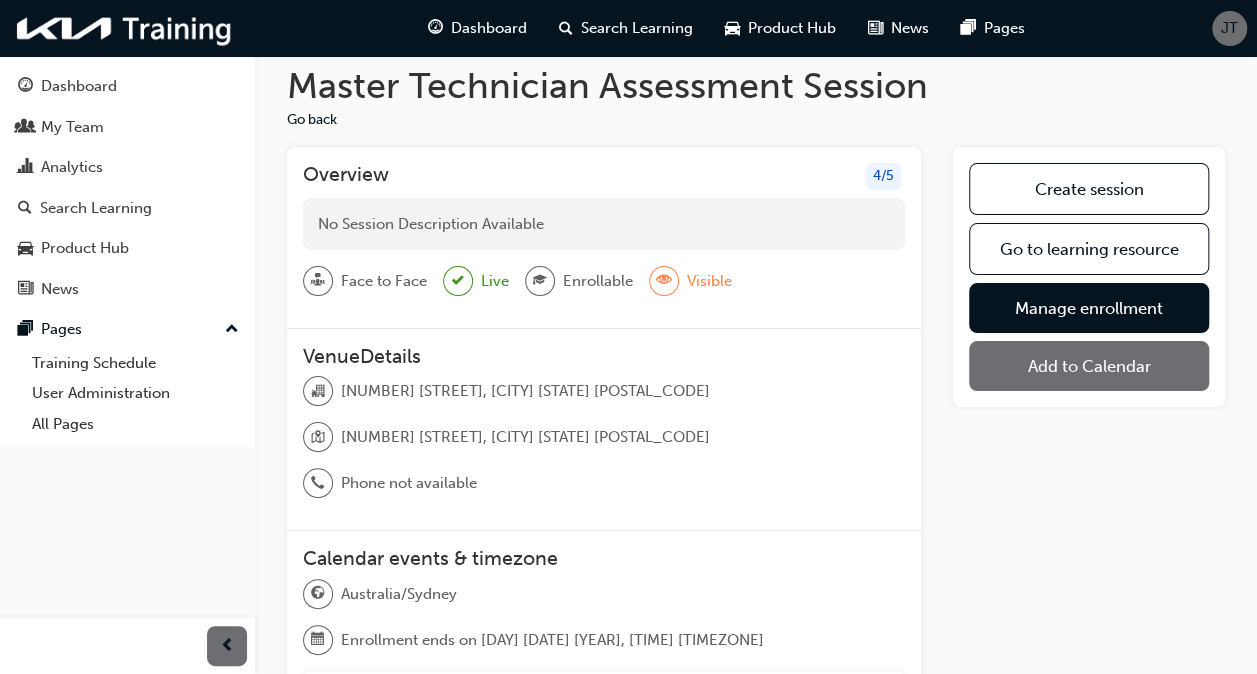 scroll, scrollTop: 0, scrollLeft: 0, axis: both 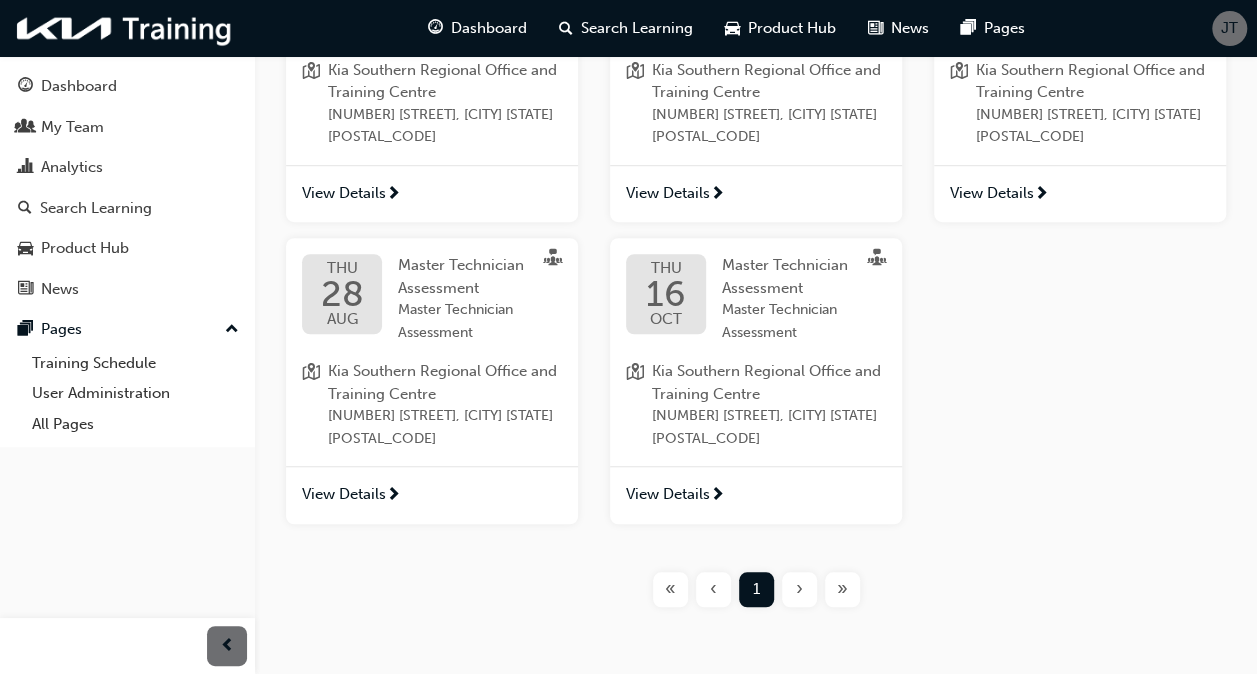 click on "View Details" at bounding box center [668, 494] 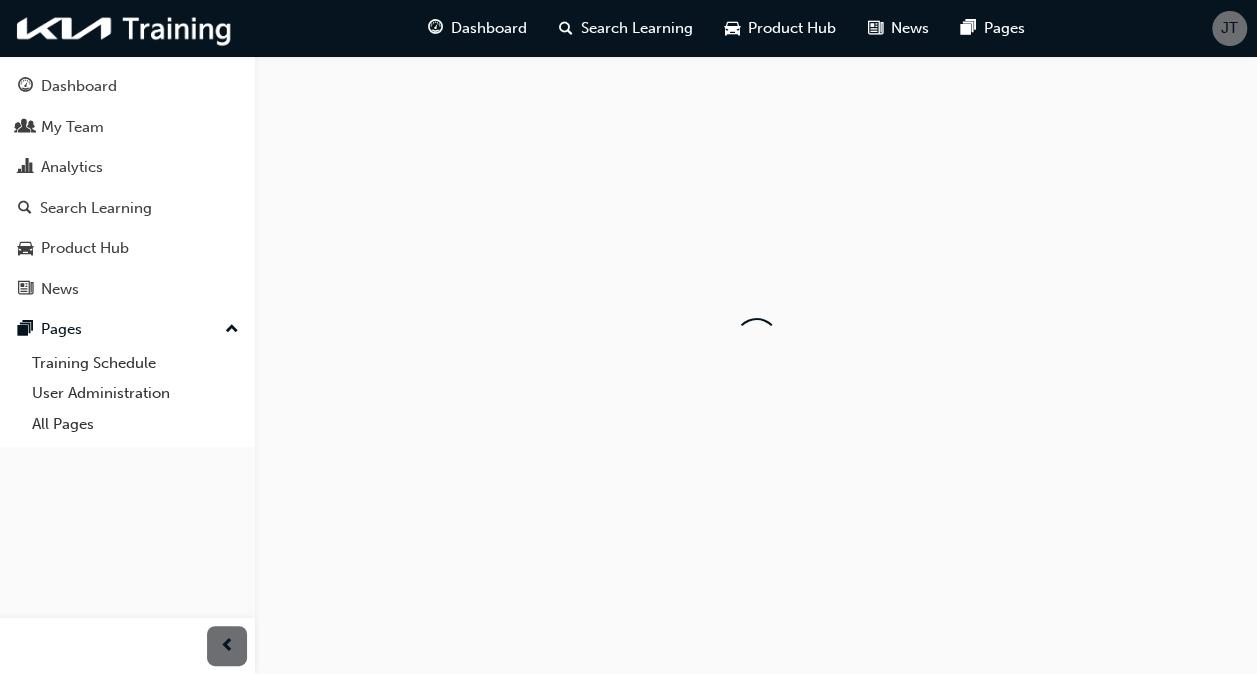 scroll, scrollTop: 0, scrollLeft: 0, axis: both 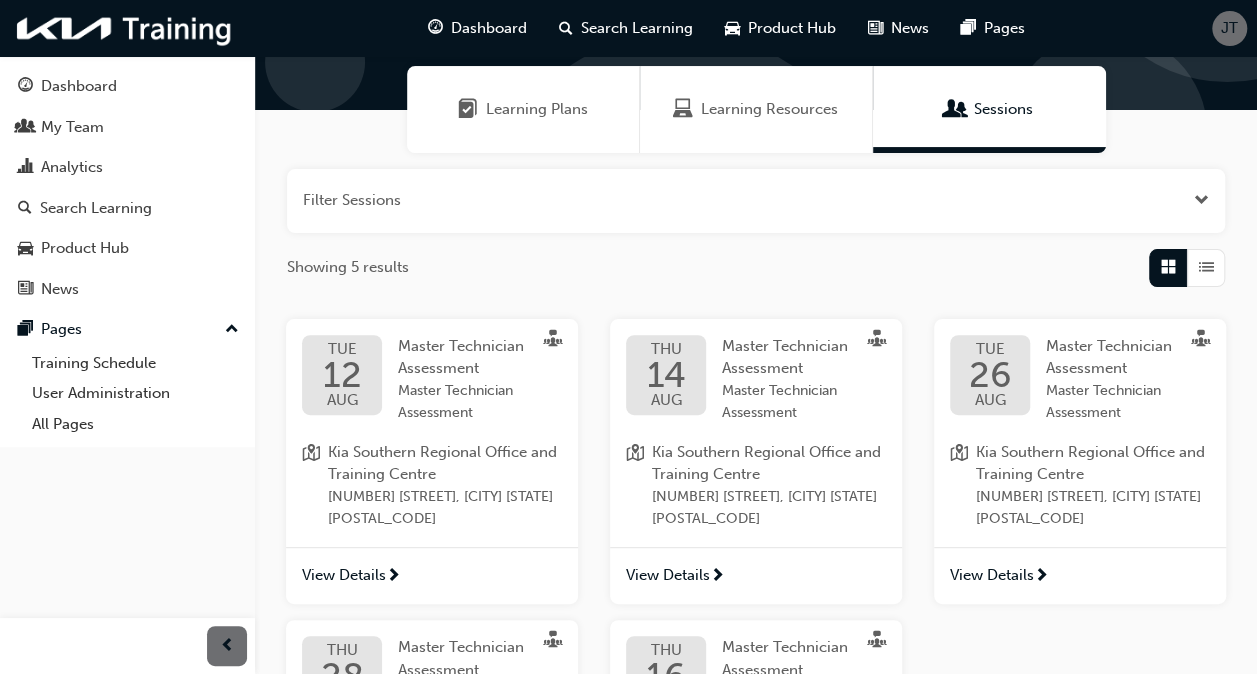 click on "View Details" at bounding box center [992, 575] 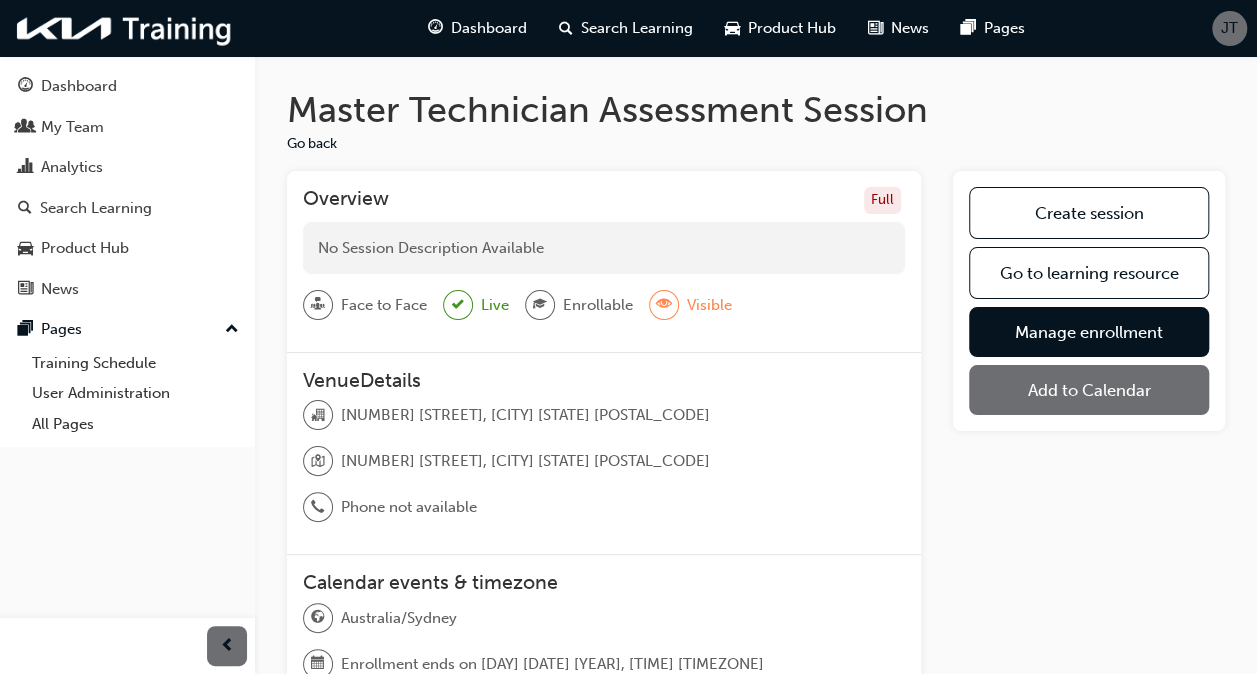 scroll, scrollTop: 144, scrollLeft: 0, axis: vertical 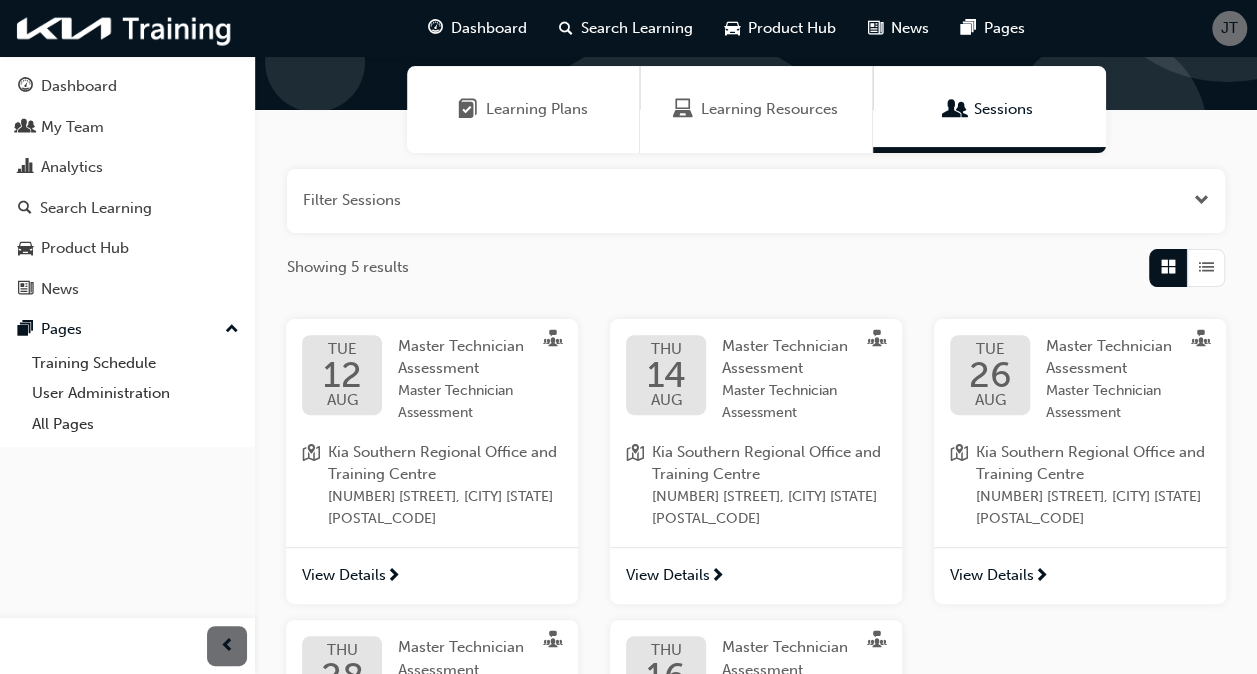 click on "View Details" at bounding box center [668, 575] 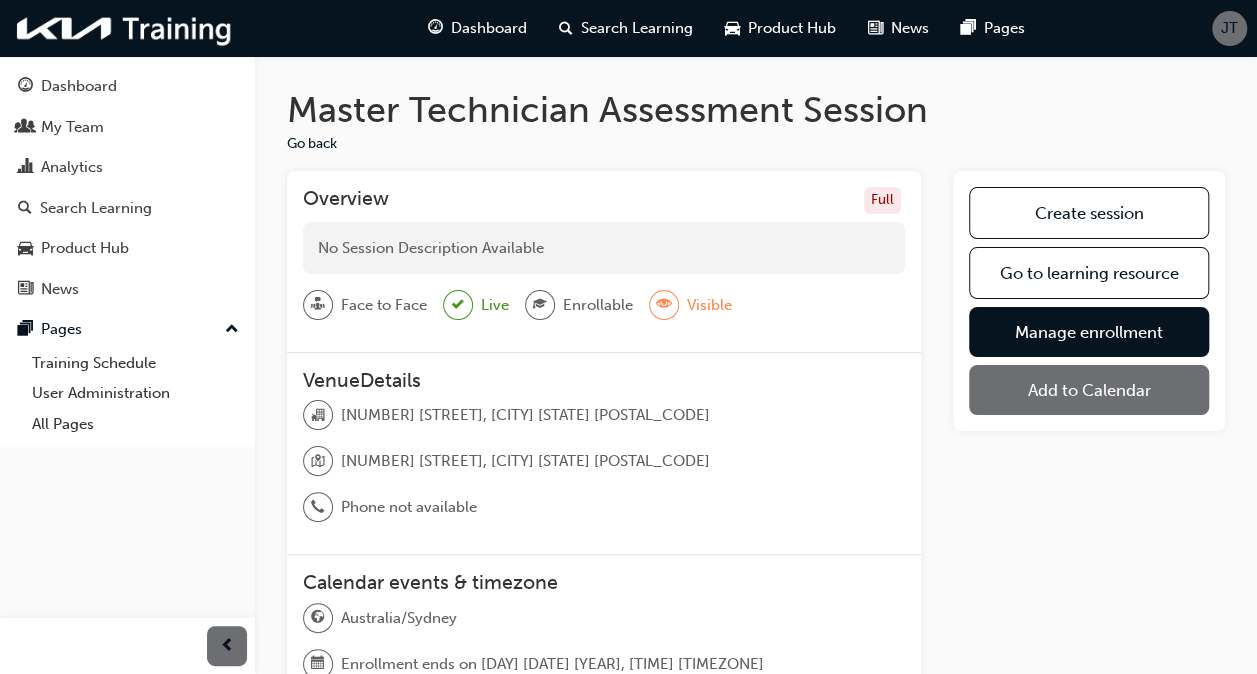 scroll, scrollTop: 144, scrollLeft: 0, axis: vertical 